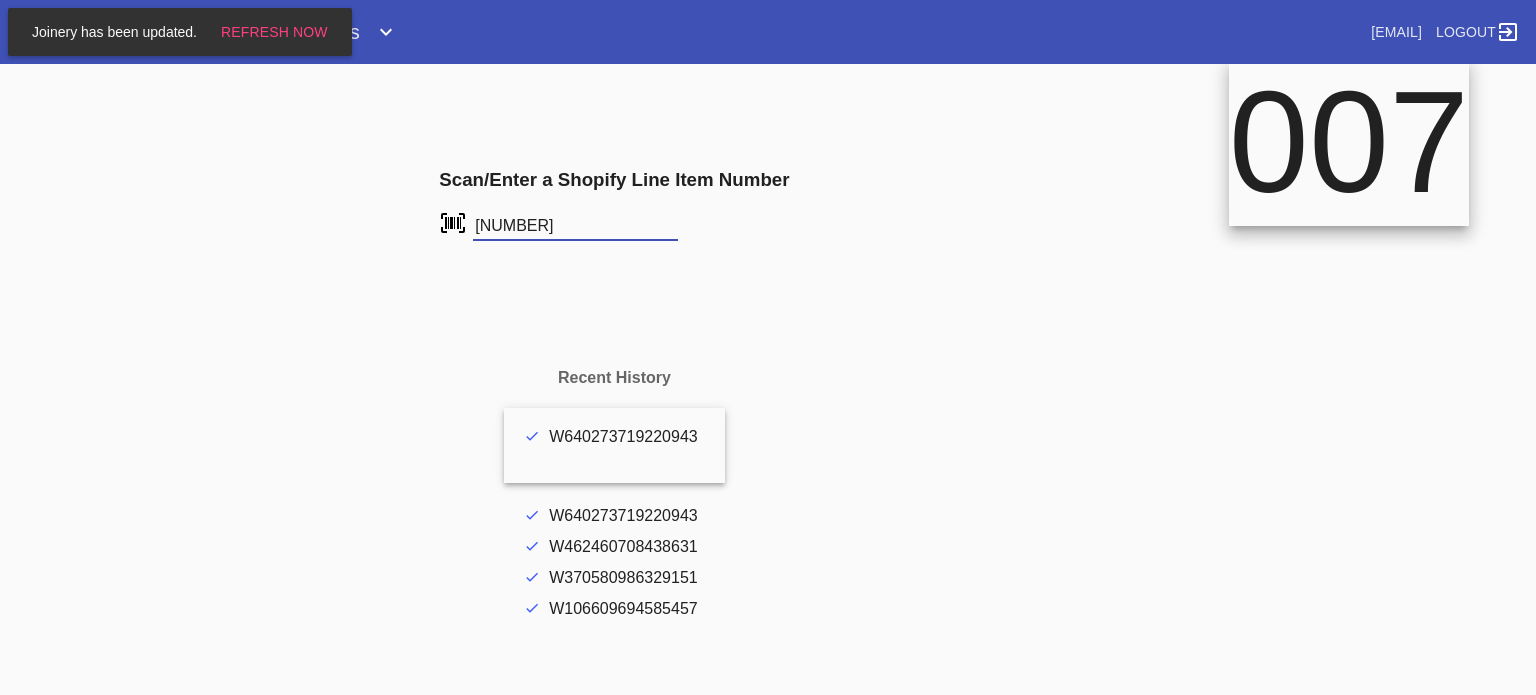 scroll, scrollTop: 0, scrollLeft: 0, axis: both 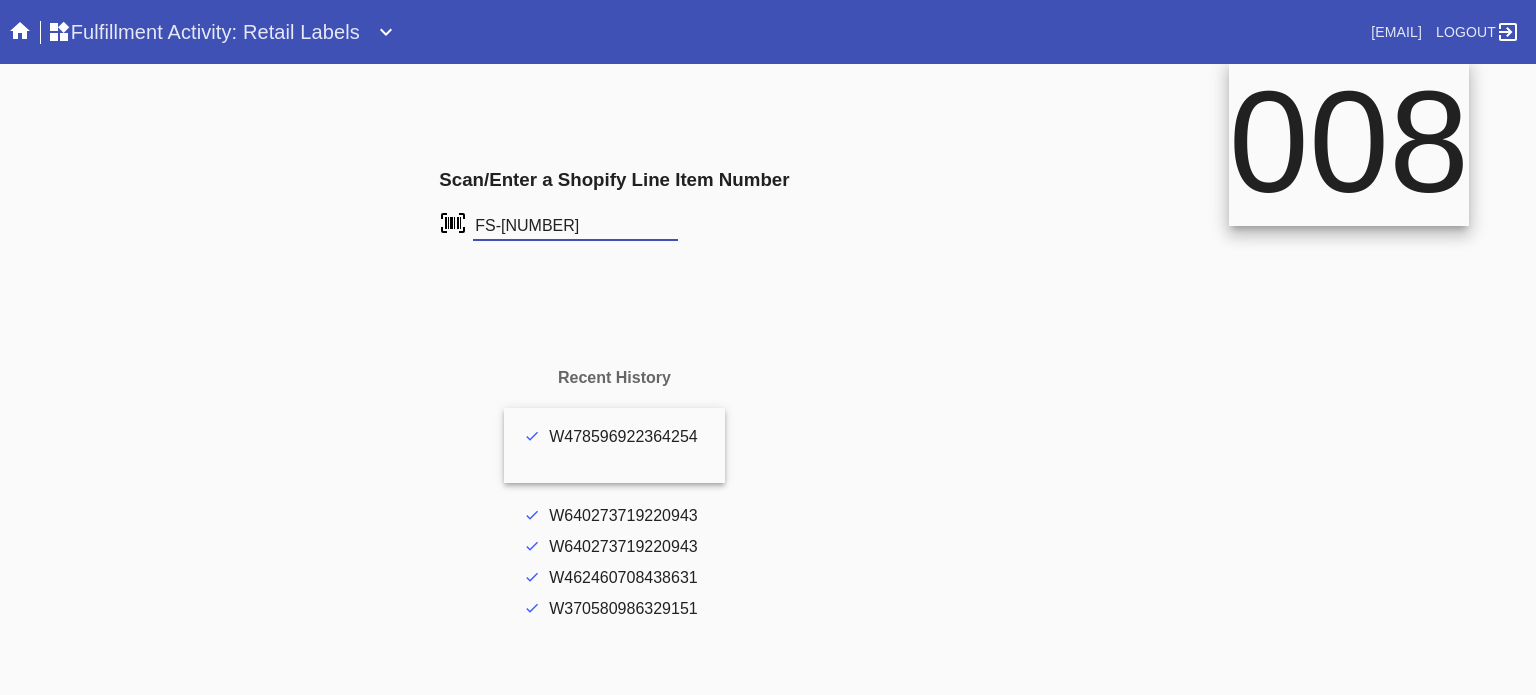 type on "FS-[NUMBER]" 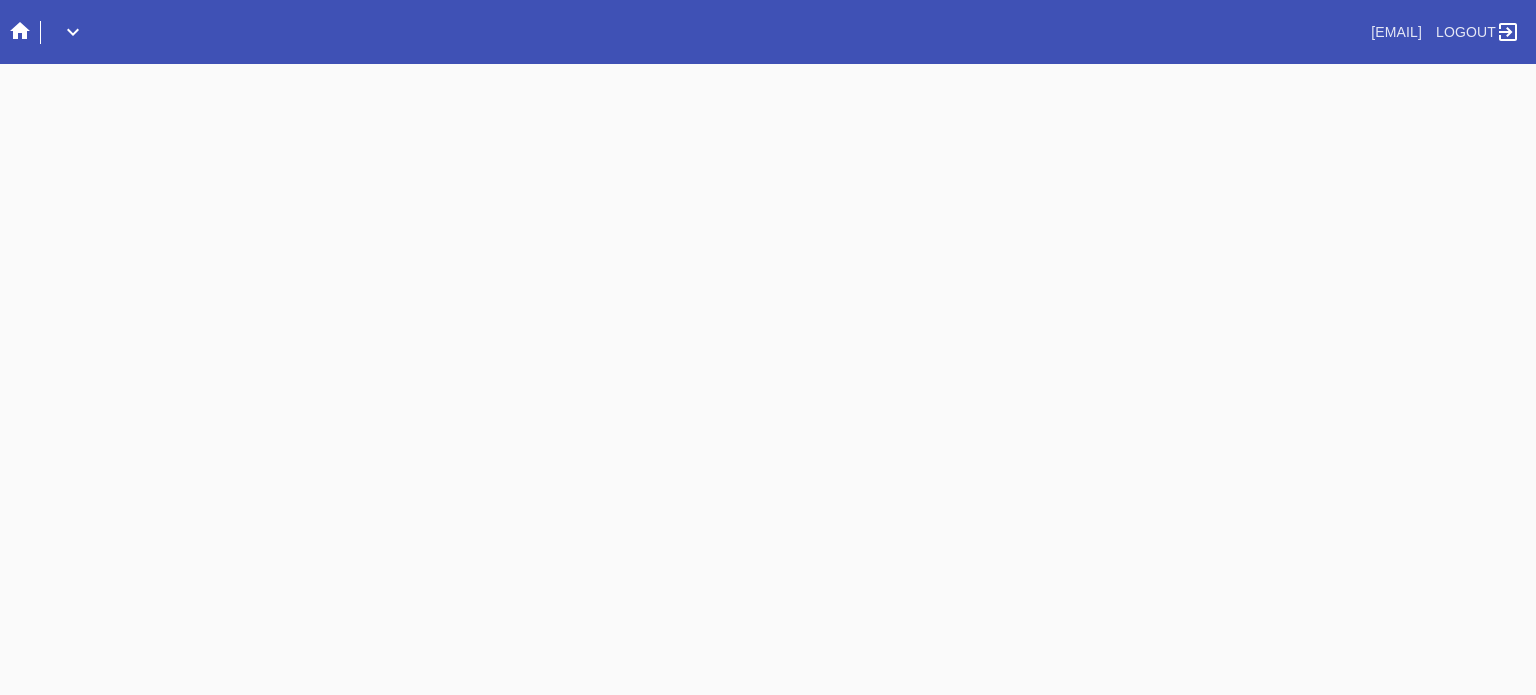 scroll, scrollTop: 0, scrollLeft: 0, axis: both 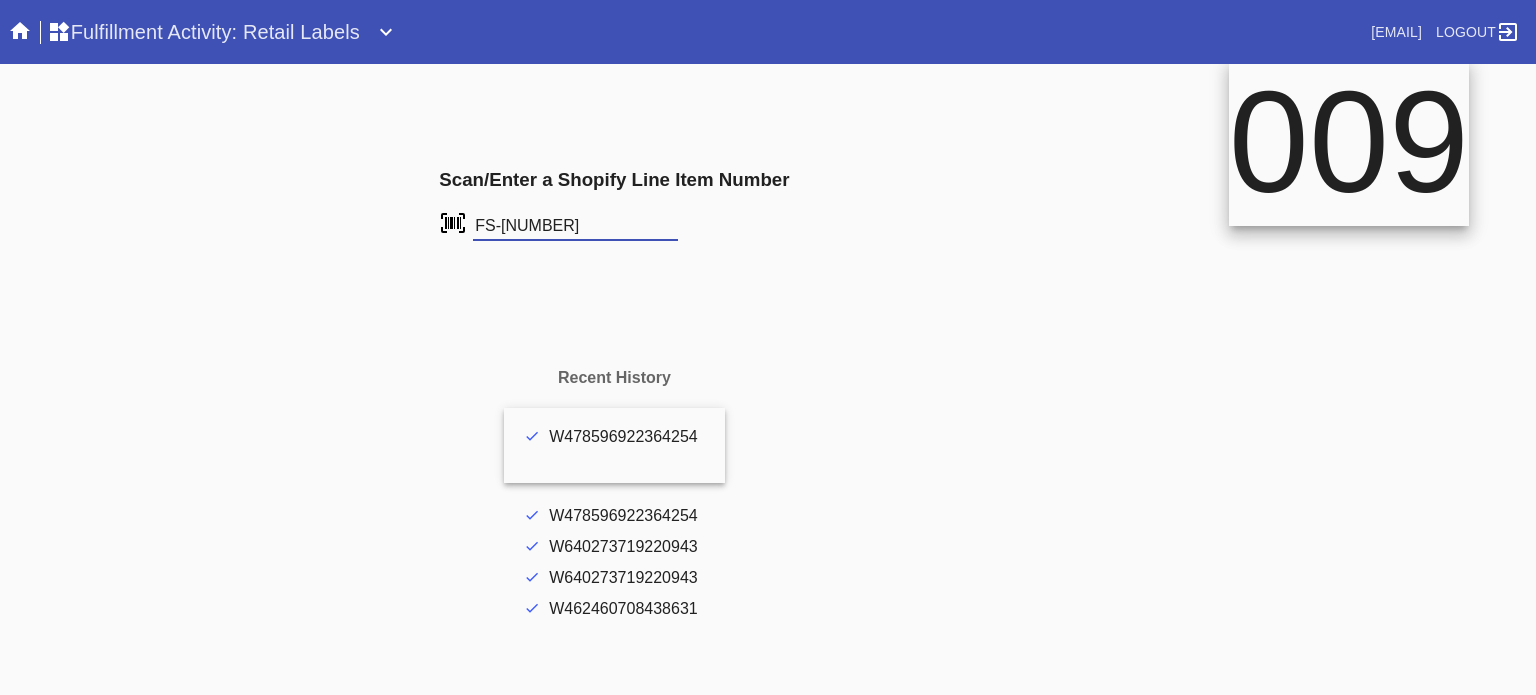 type on "FS-[NUMBER]" 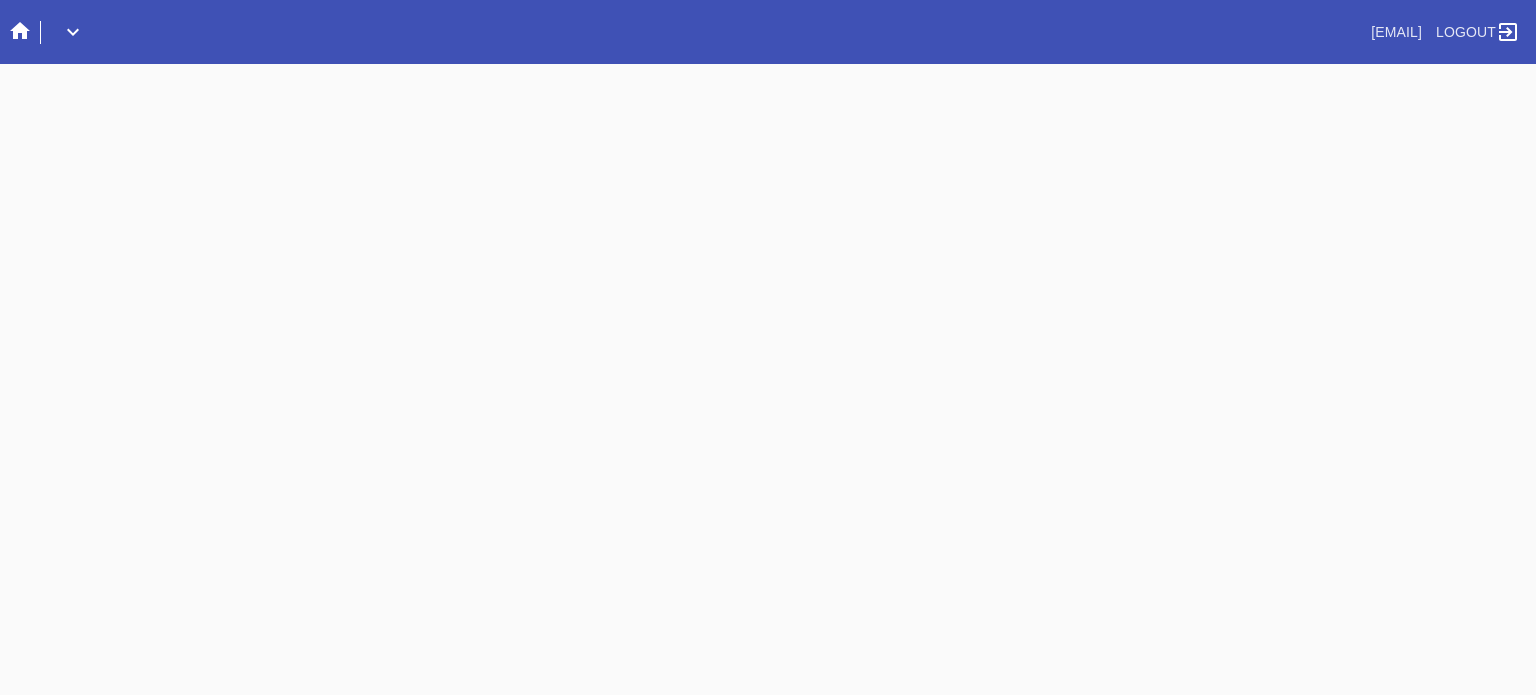 scroll, scrollTop: 0, scrollLeft: 0, axis: both 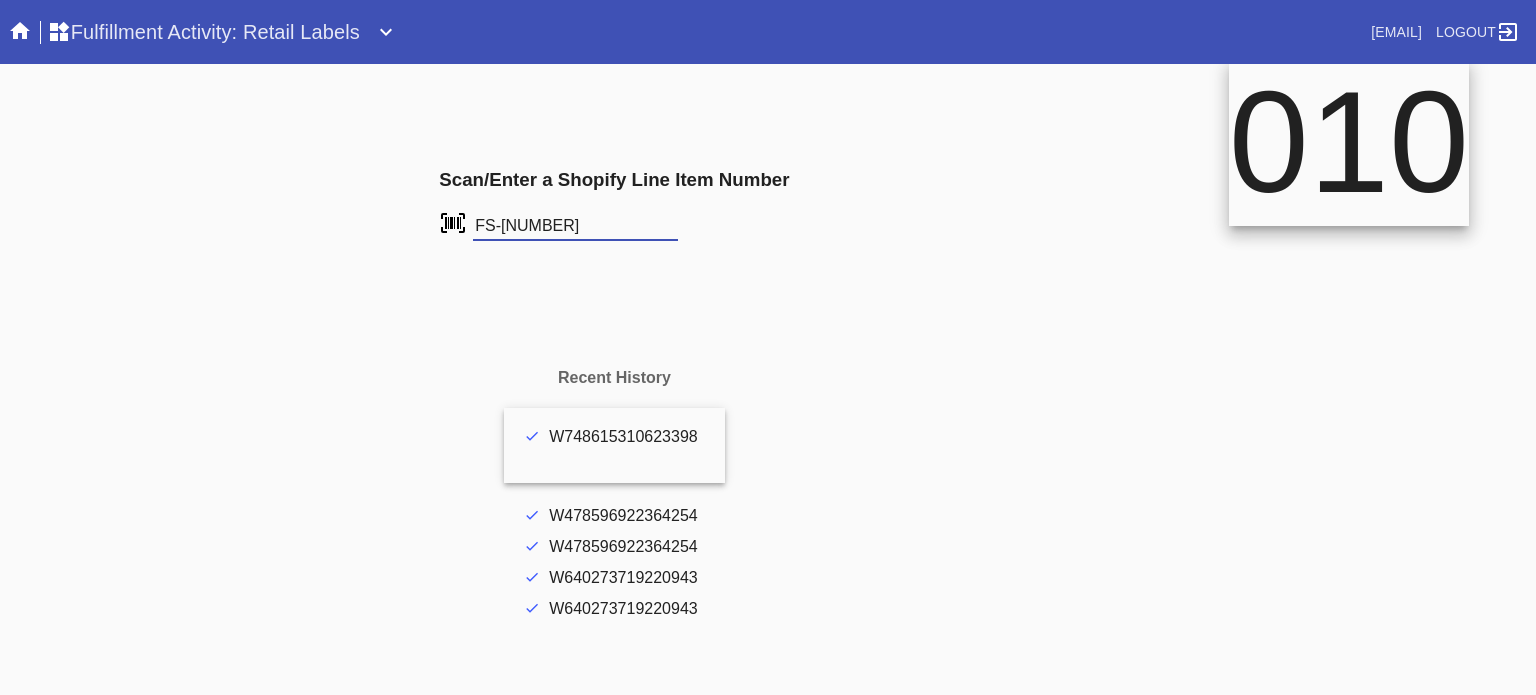 type on "FS-[NUMBER]" 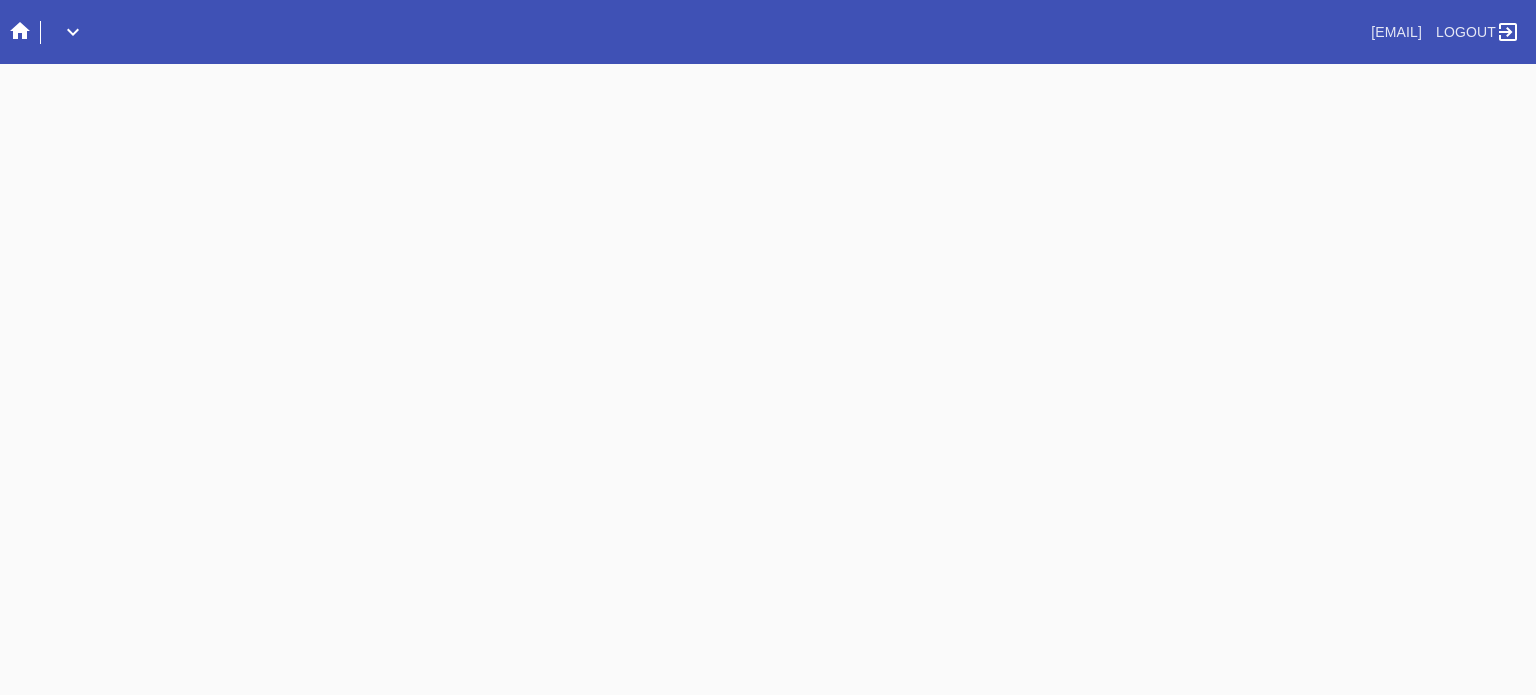 scroll, scrollTop: 0, scrollLeft: 0, axis: both 